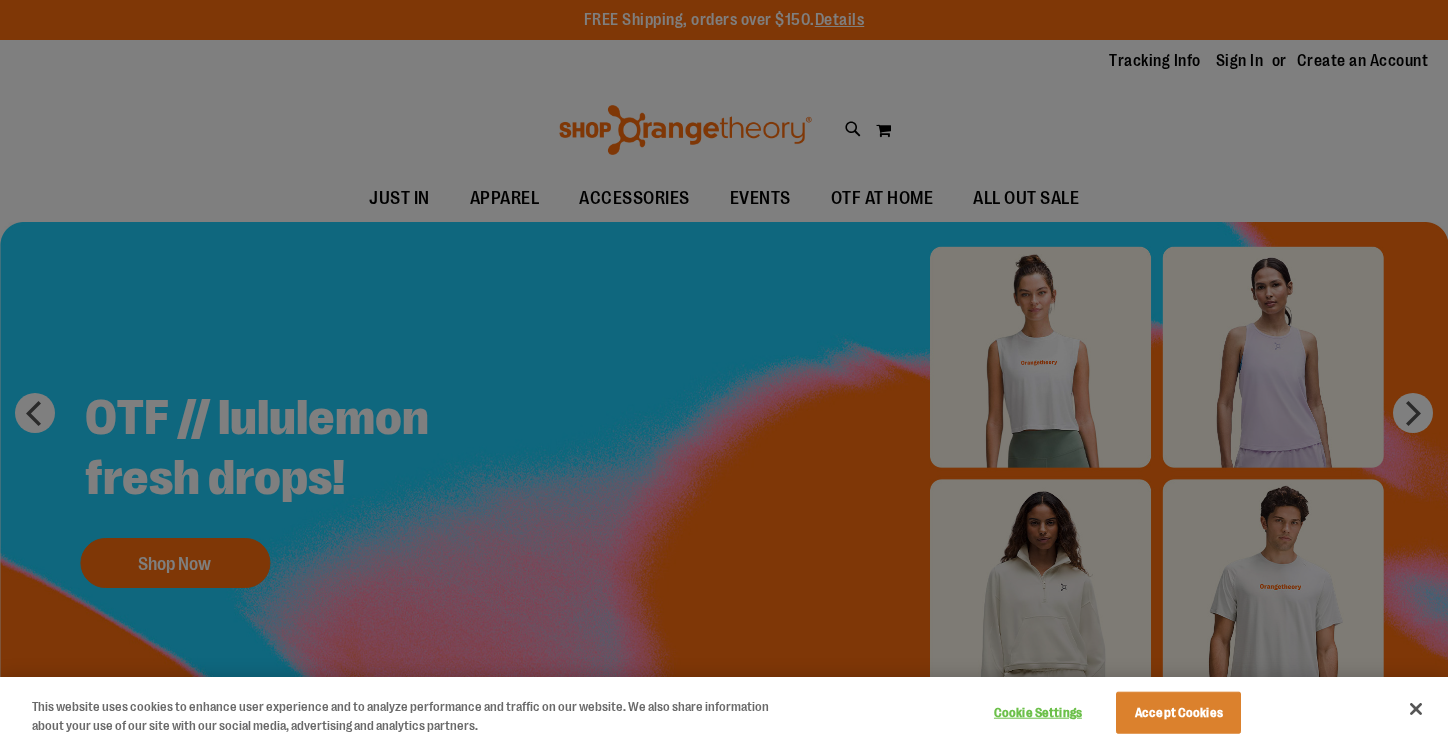 scroll, scrollTop: 0, scrollLeft: 0, axis: both 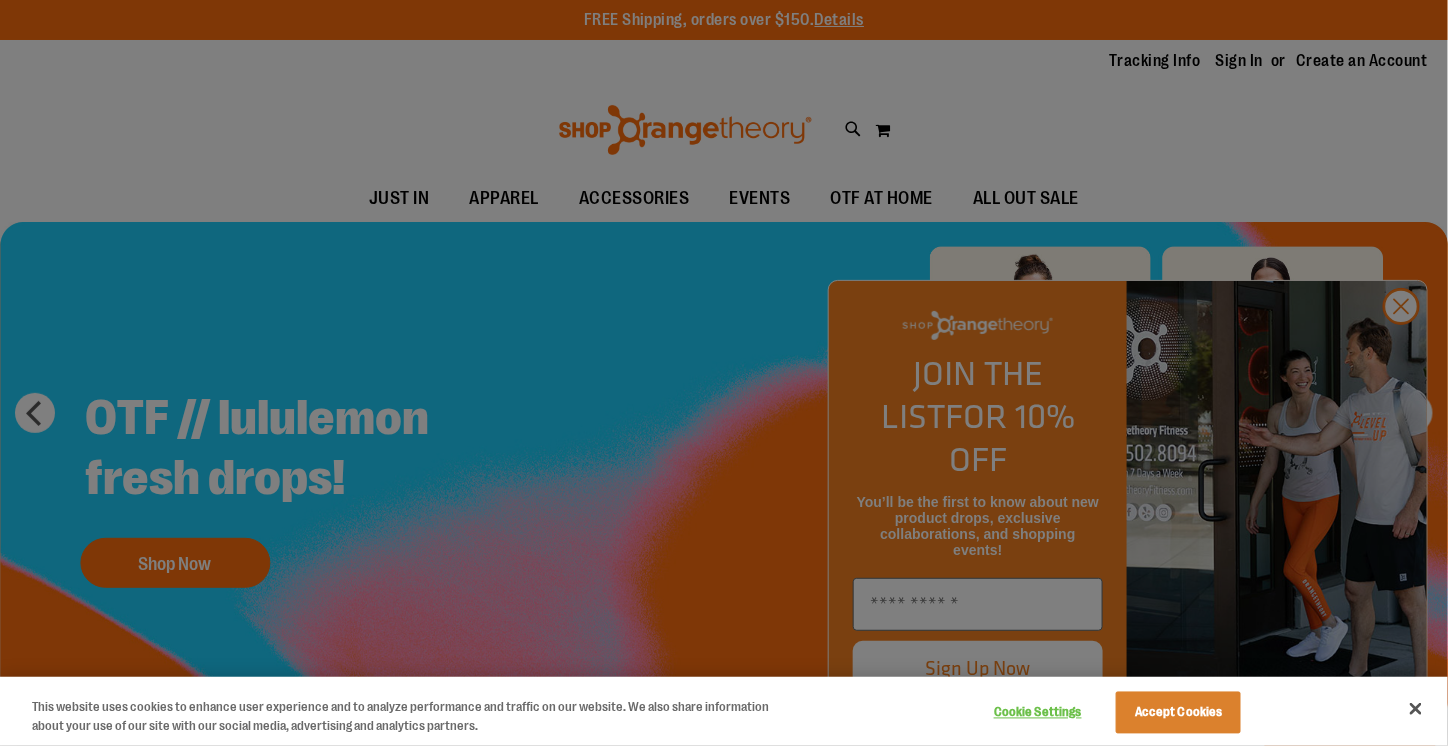 click at bounding box center [724, 373] 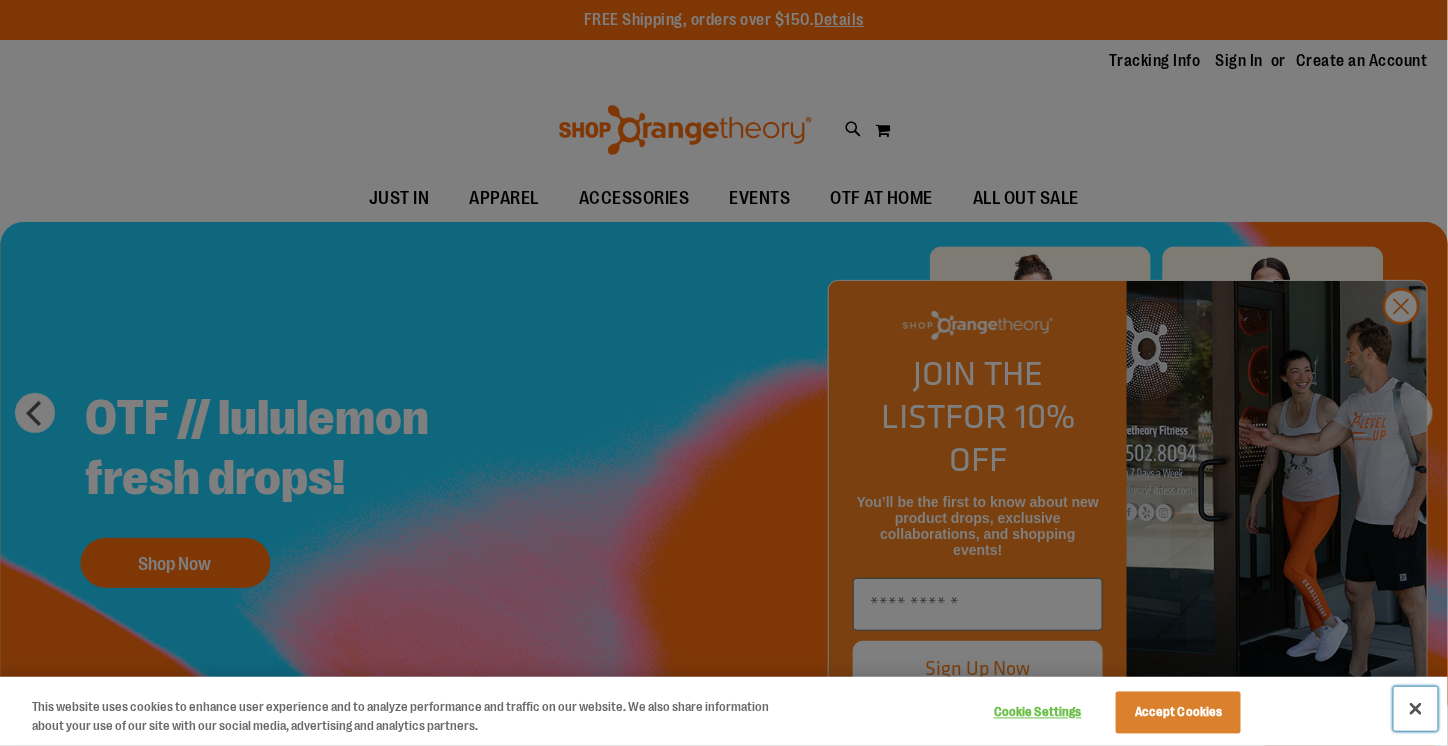 click at bounding box center (1416, 709) 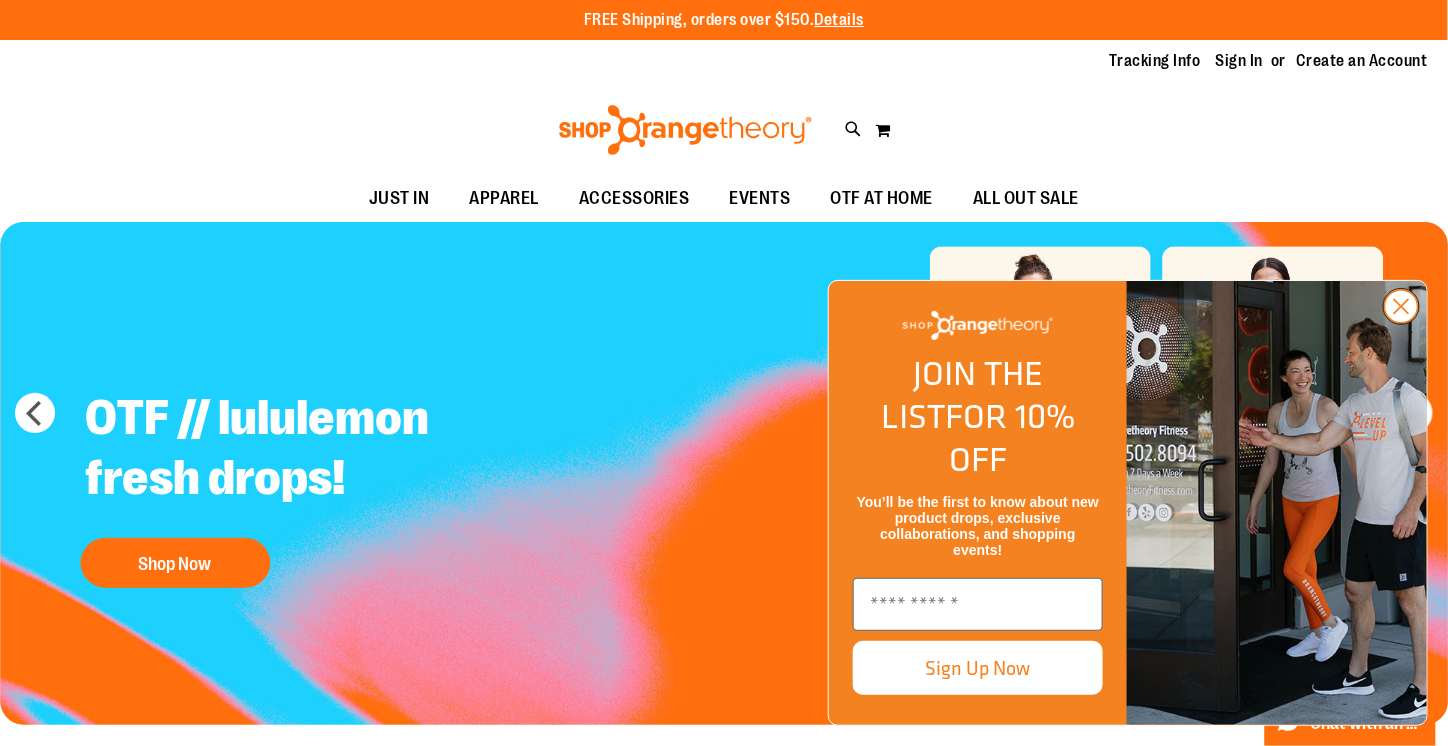 click 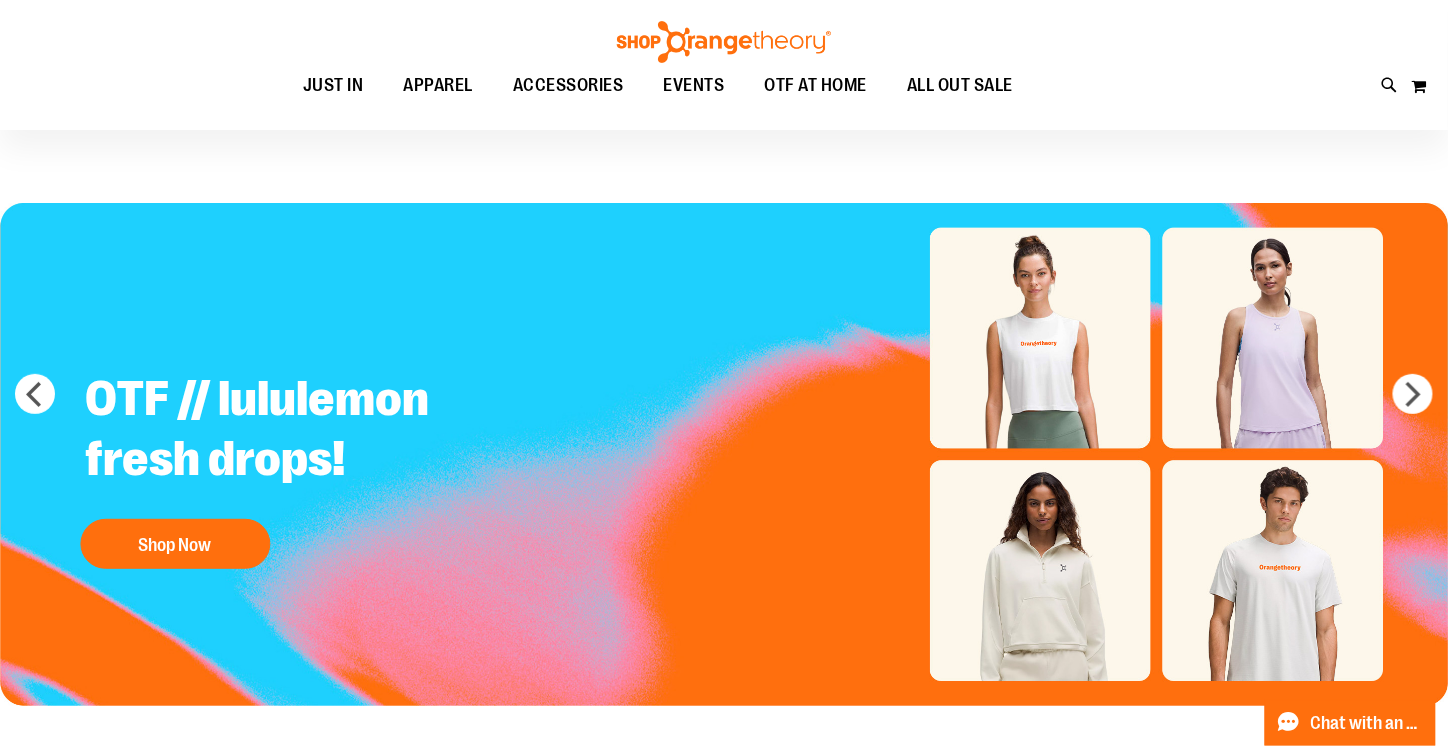 scroll, scrollTop: 0, scrollLeft: 0, axis: both 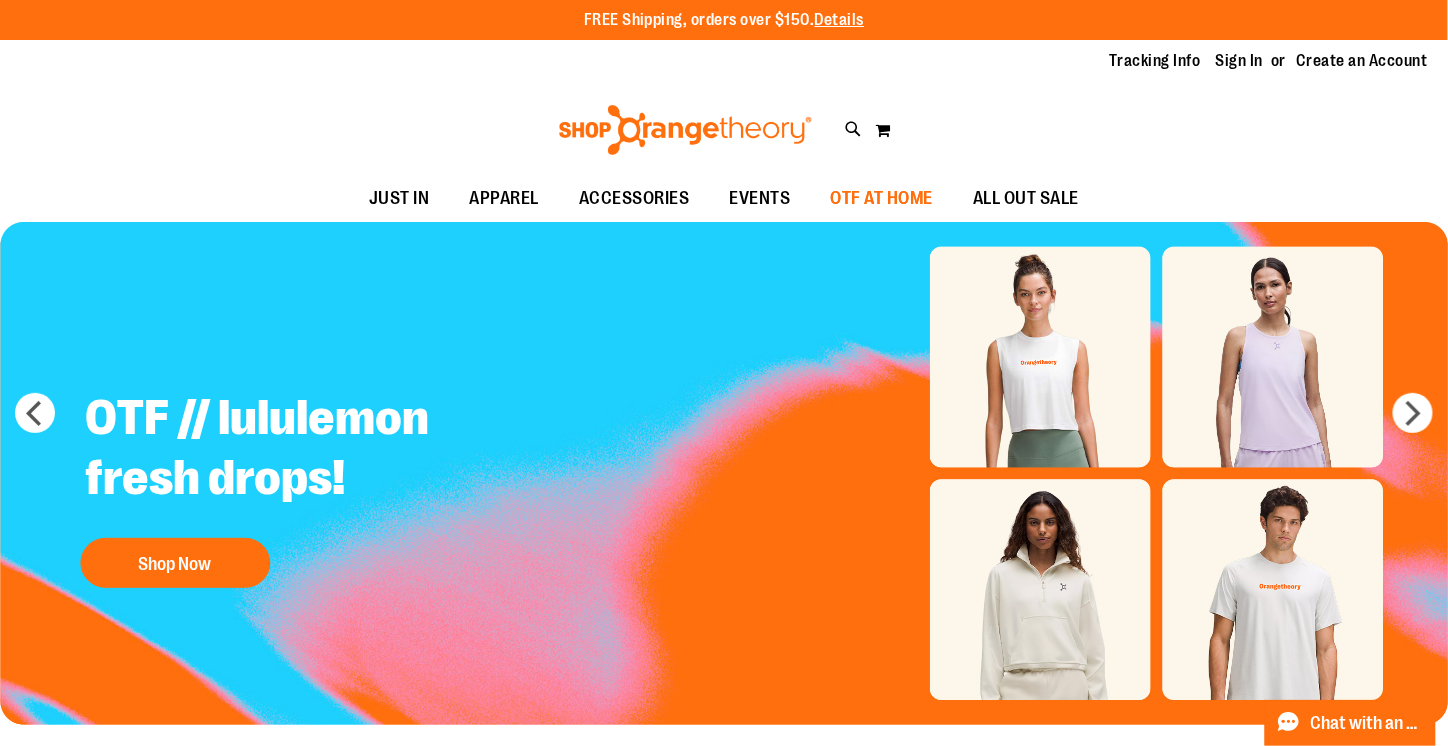 click on "OTF AT HOME" at bounding box center [882, 198] 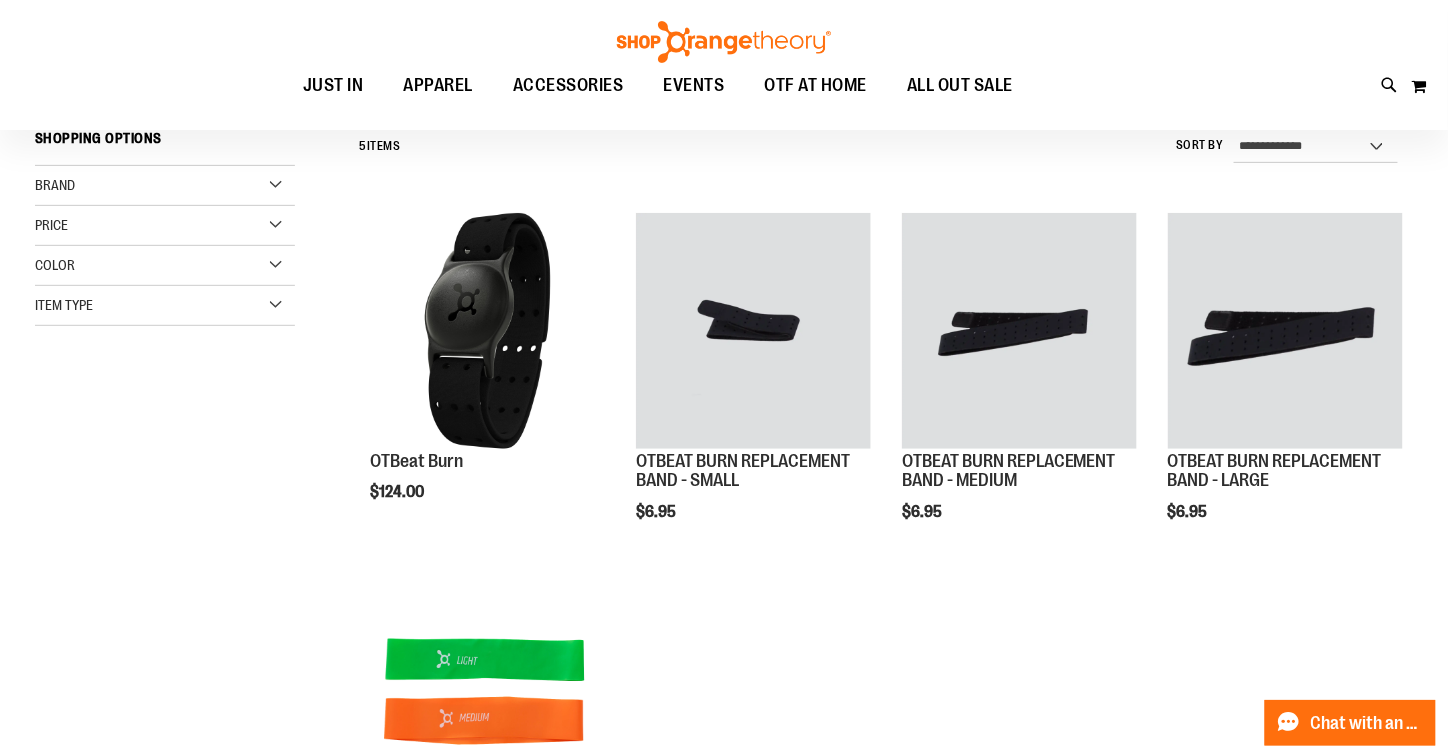 scroll, scrollTop: 186, scrollLeft: 0, axis: vertical 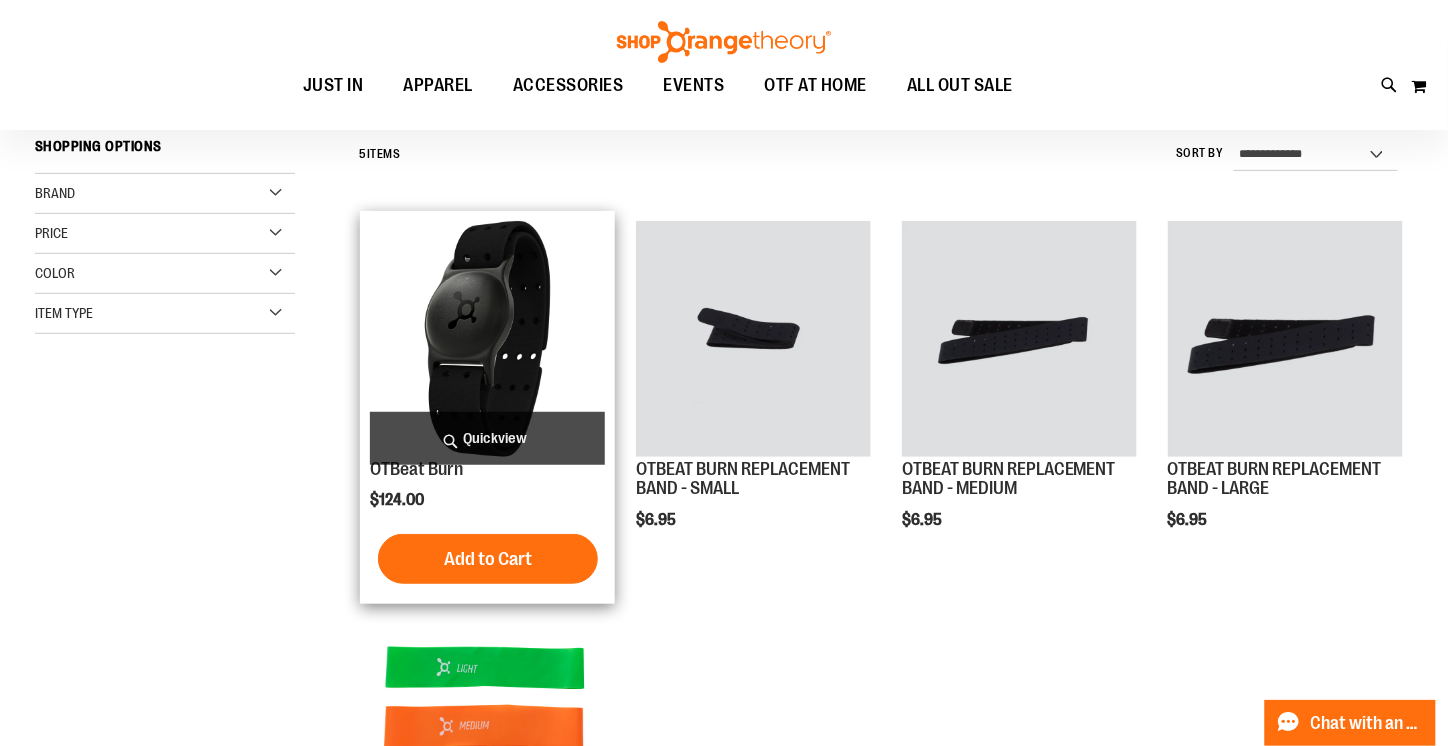 click at bounding box center (487, 338) 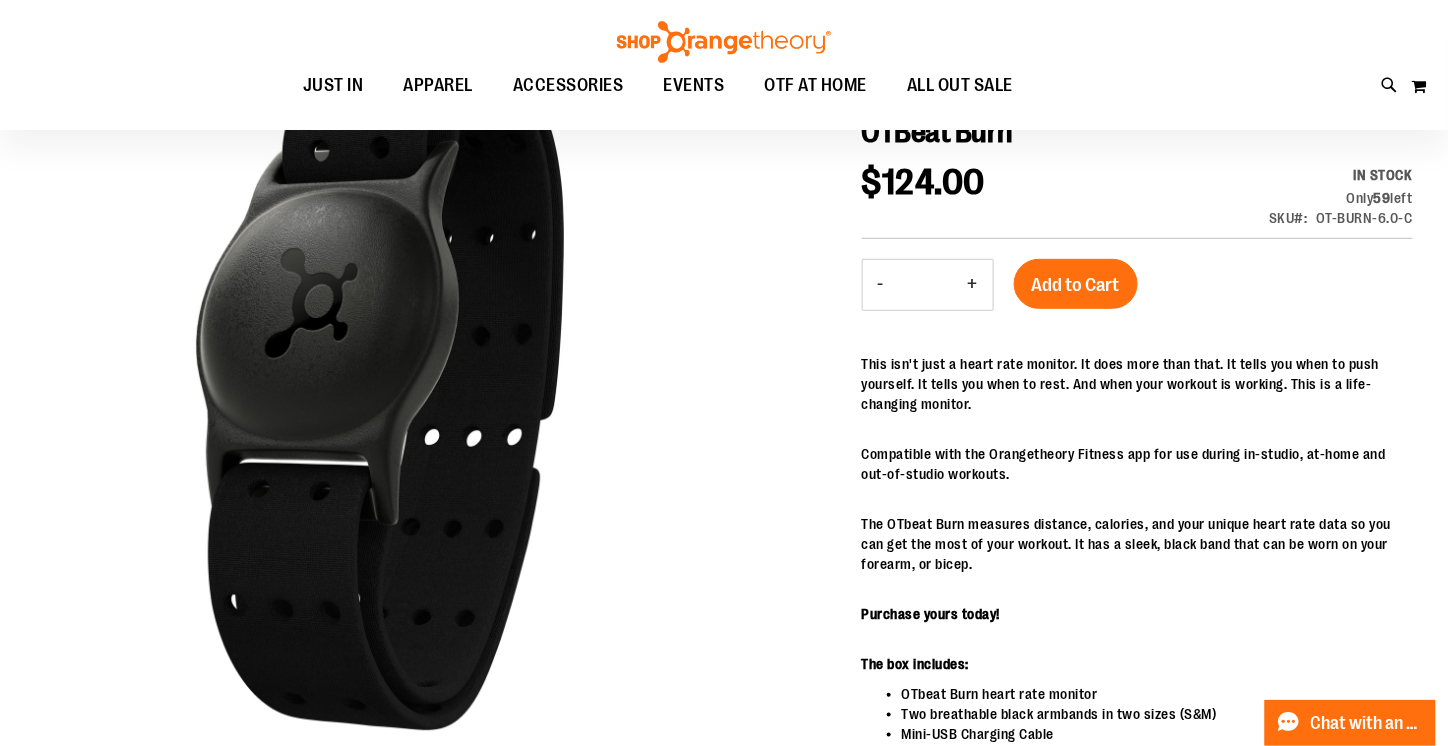 scroll, scrollTop: 249, scrollLeft: 0, axis: vertical 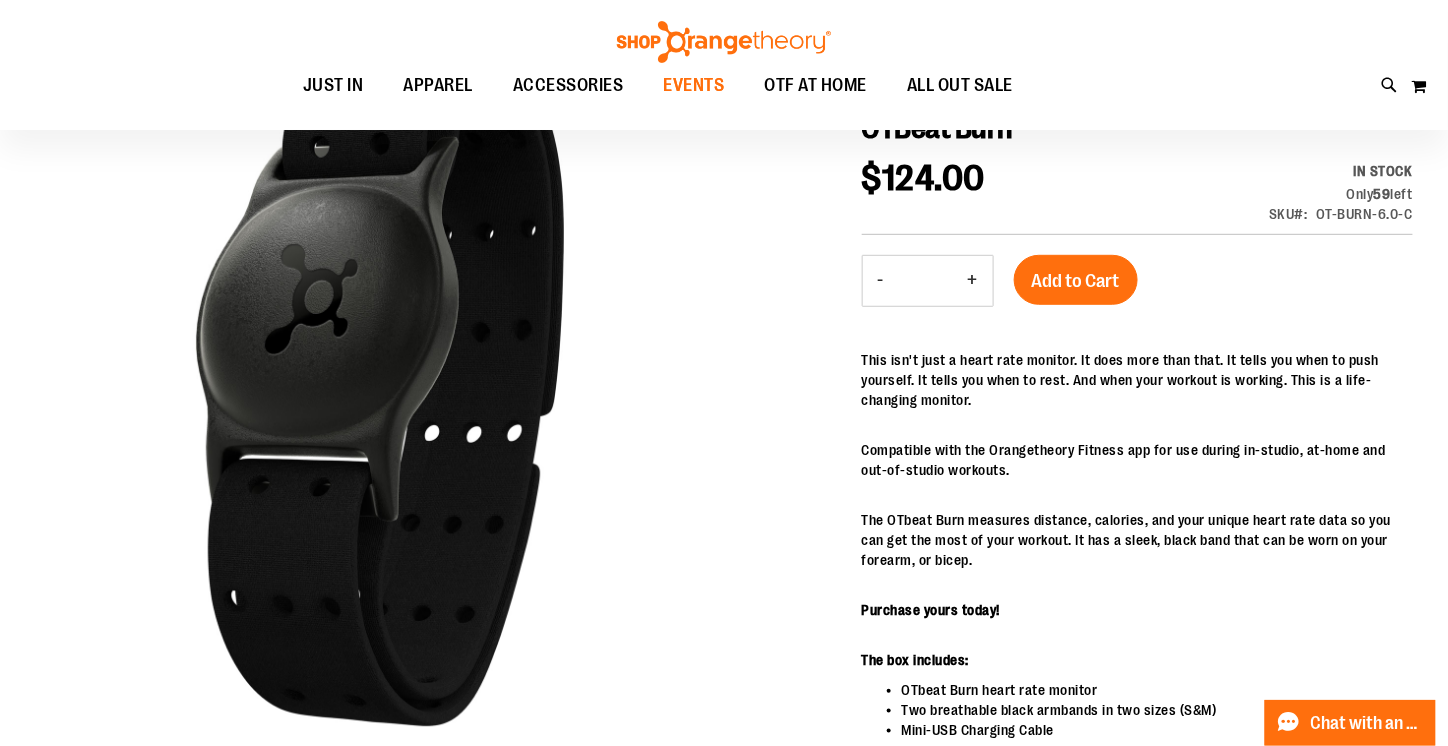 click on "EVENTS" at bounding box center (694, 85) 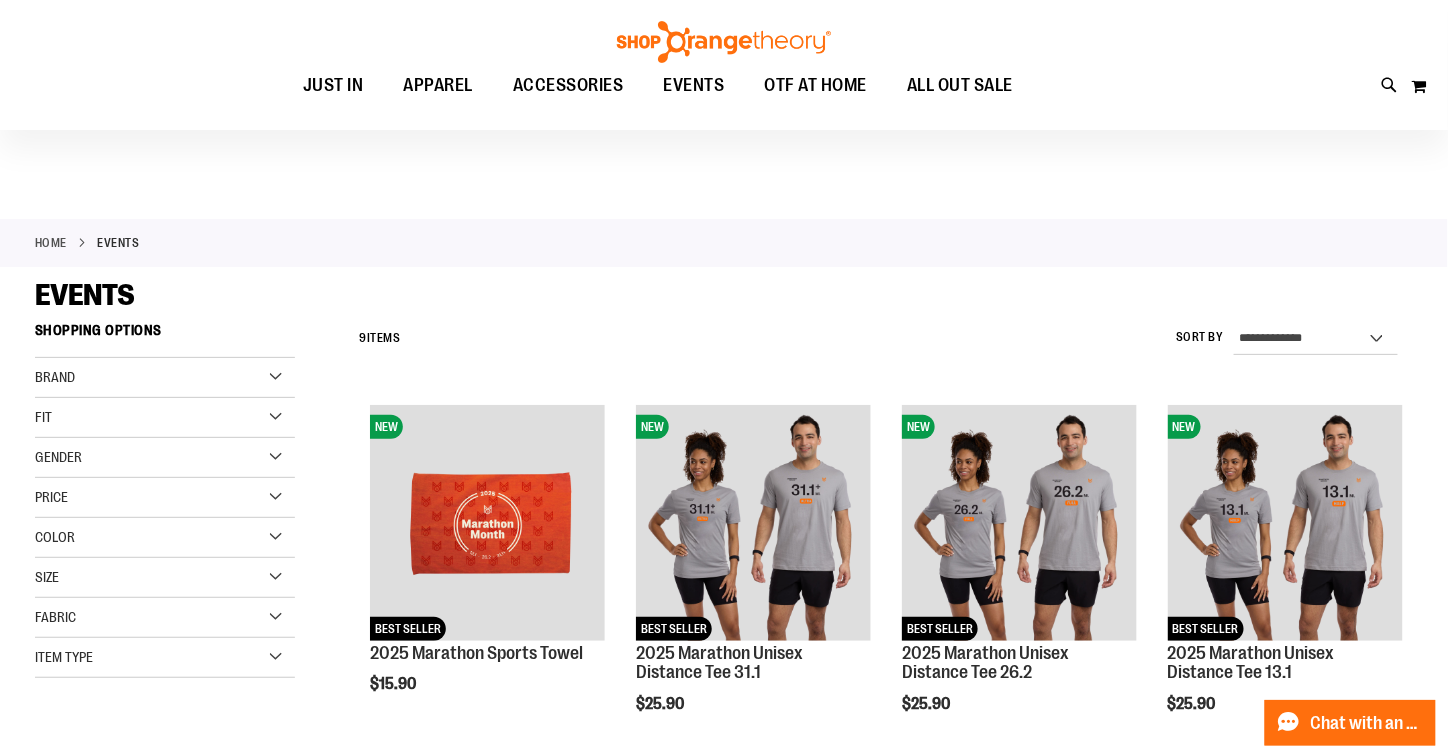 scroll, scrollTop: 0, scrollLeft: 0, axis: both 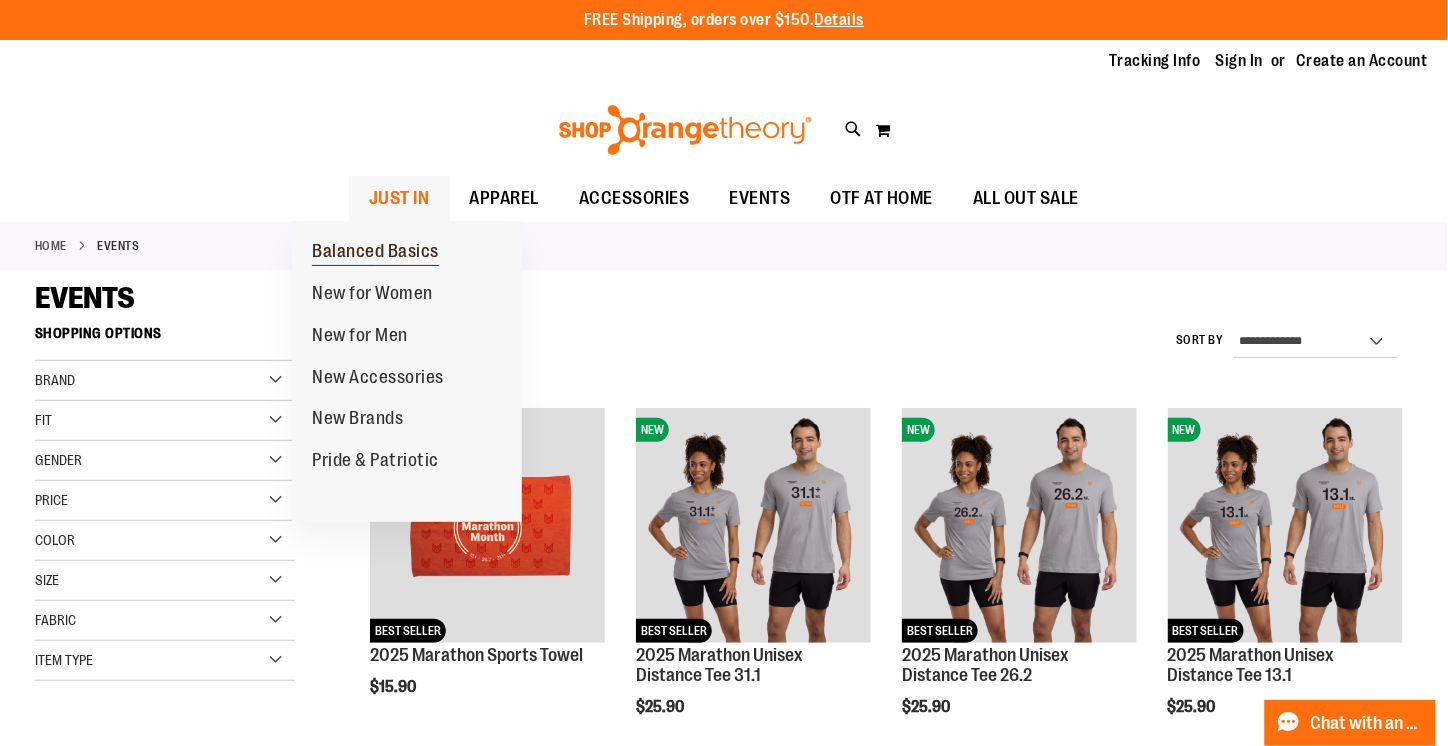 click on "Balanced Basics" at bounding box center (375, 253) 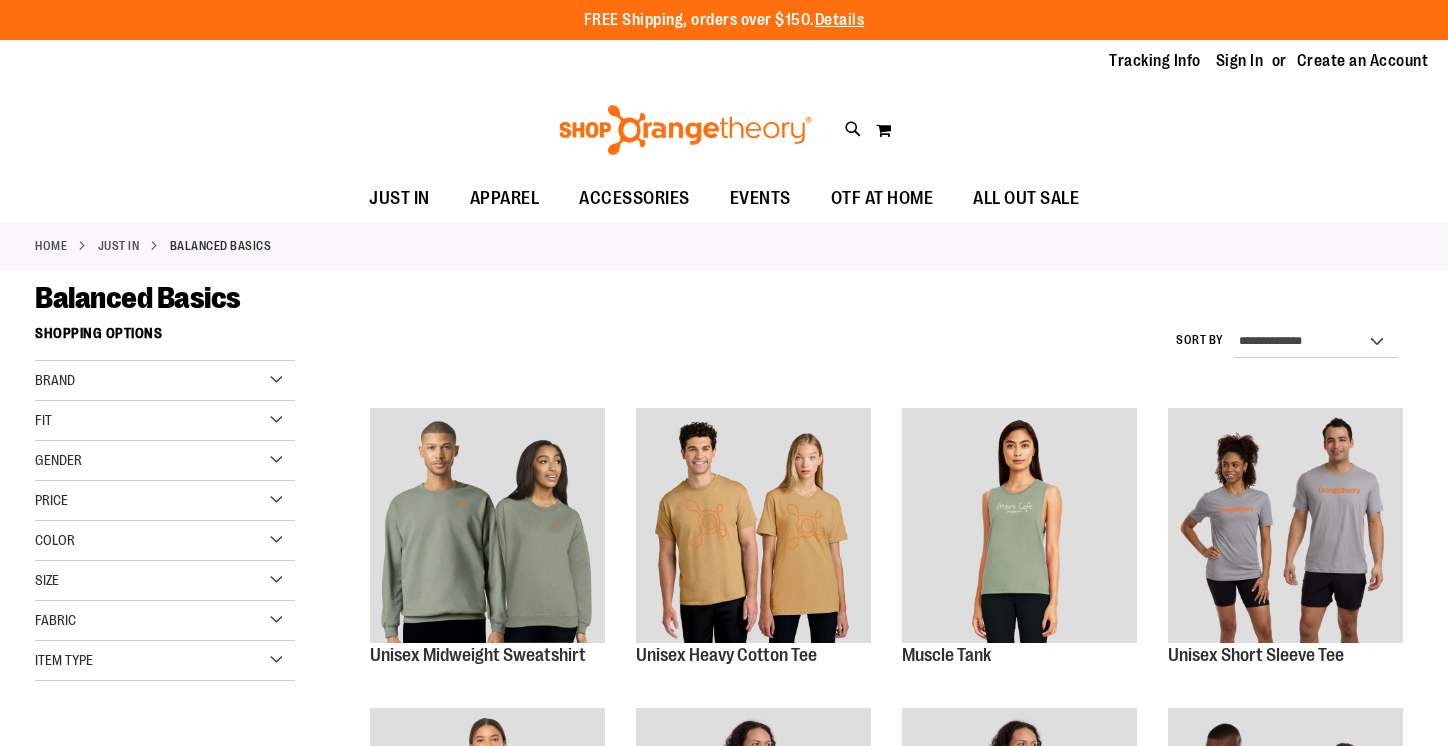 scroll, scrollTop: 0, scrollLeft: 0, axis: both 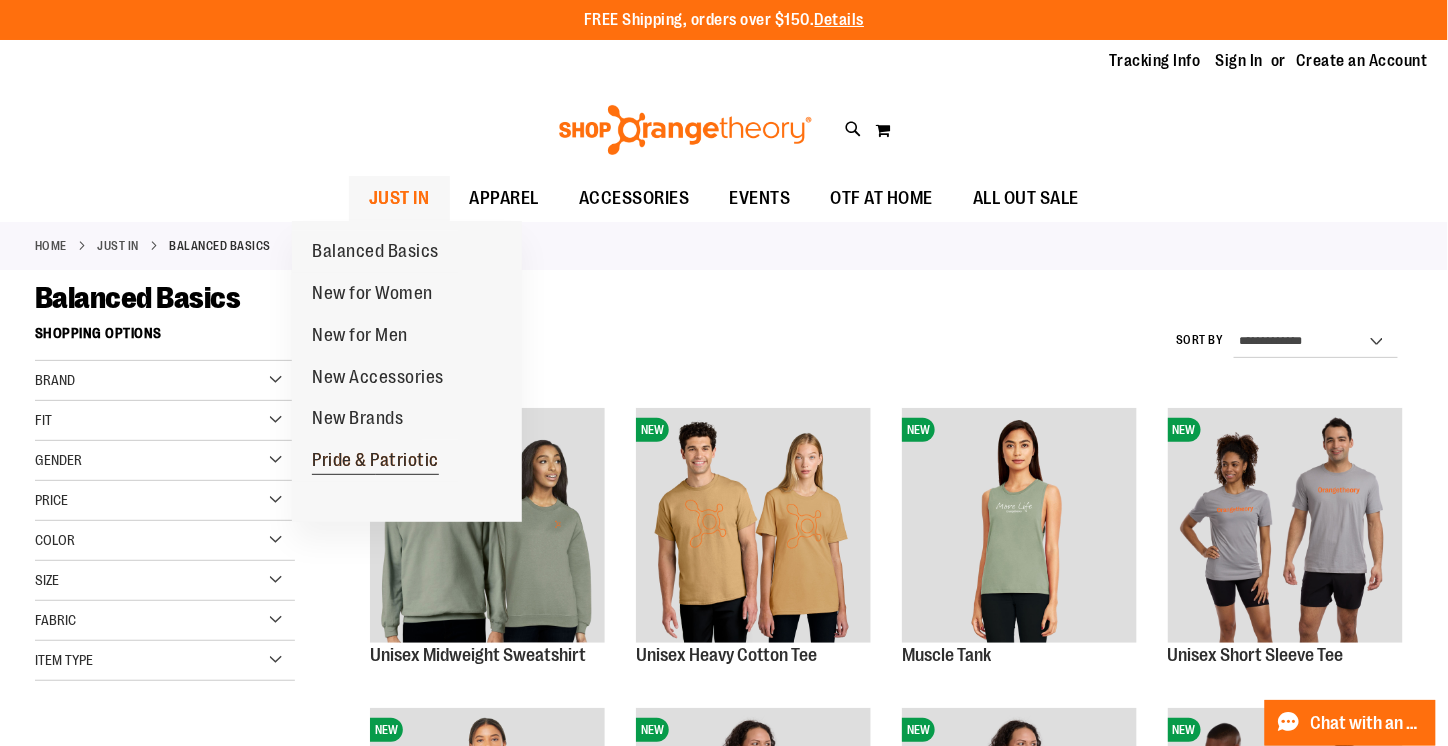 click on "Pride & Patriotic" at bounding box center (375, 462) 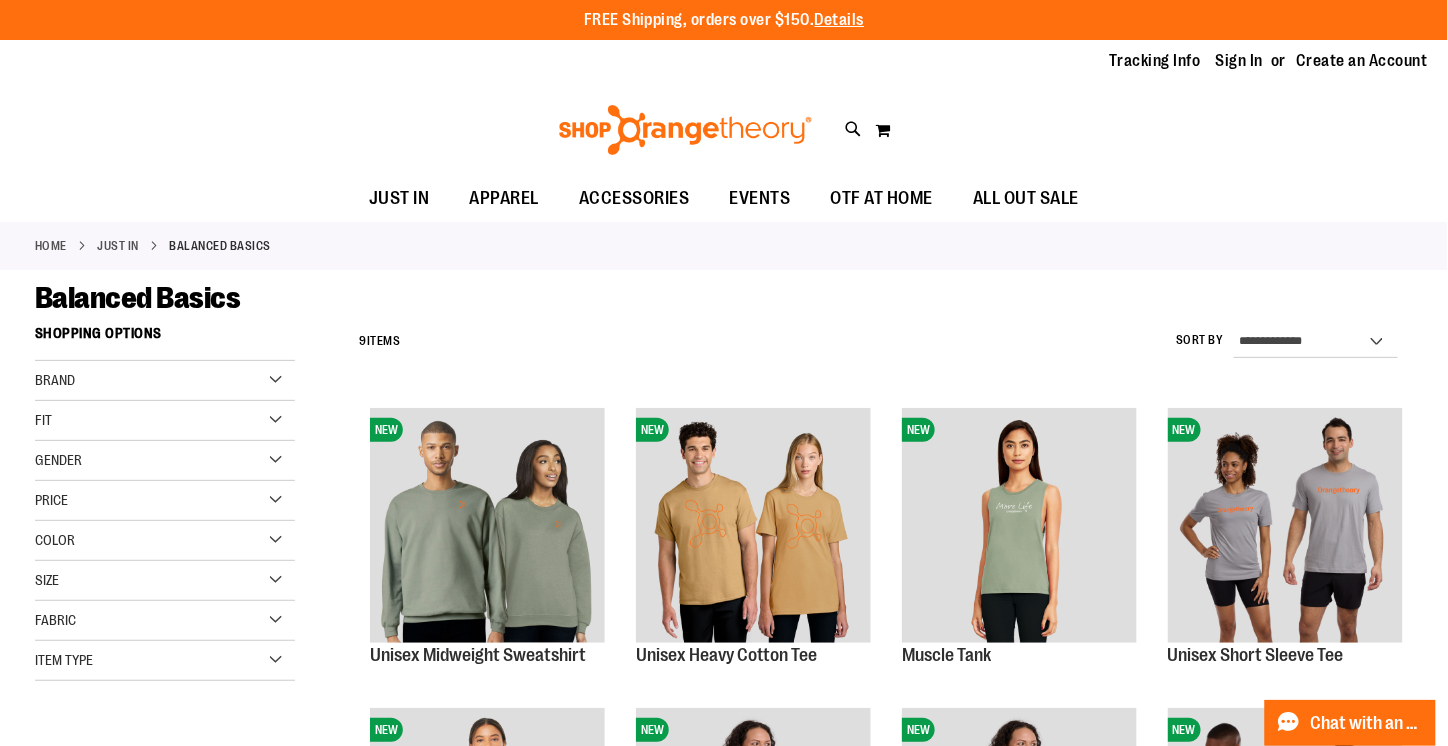 click on "**********" at bounding box center [881, 342] 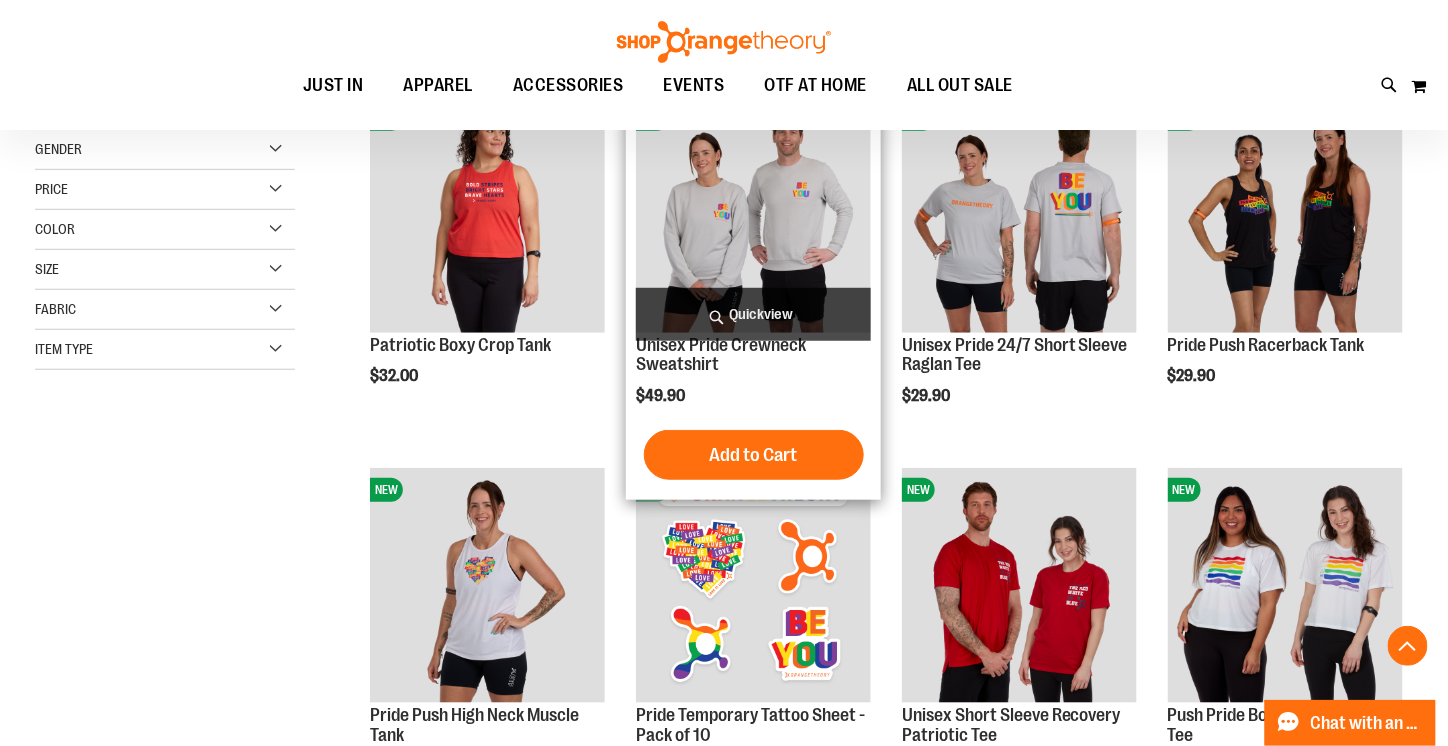 scroll, scrollTop: 306, scrollLeft: 0, axis: vertical 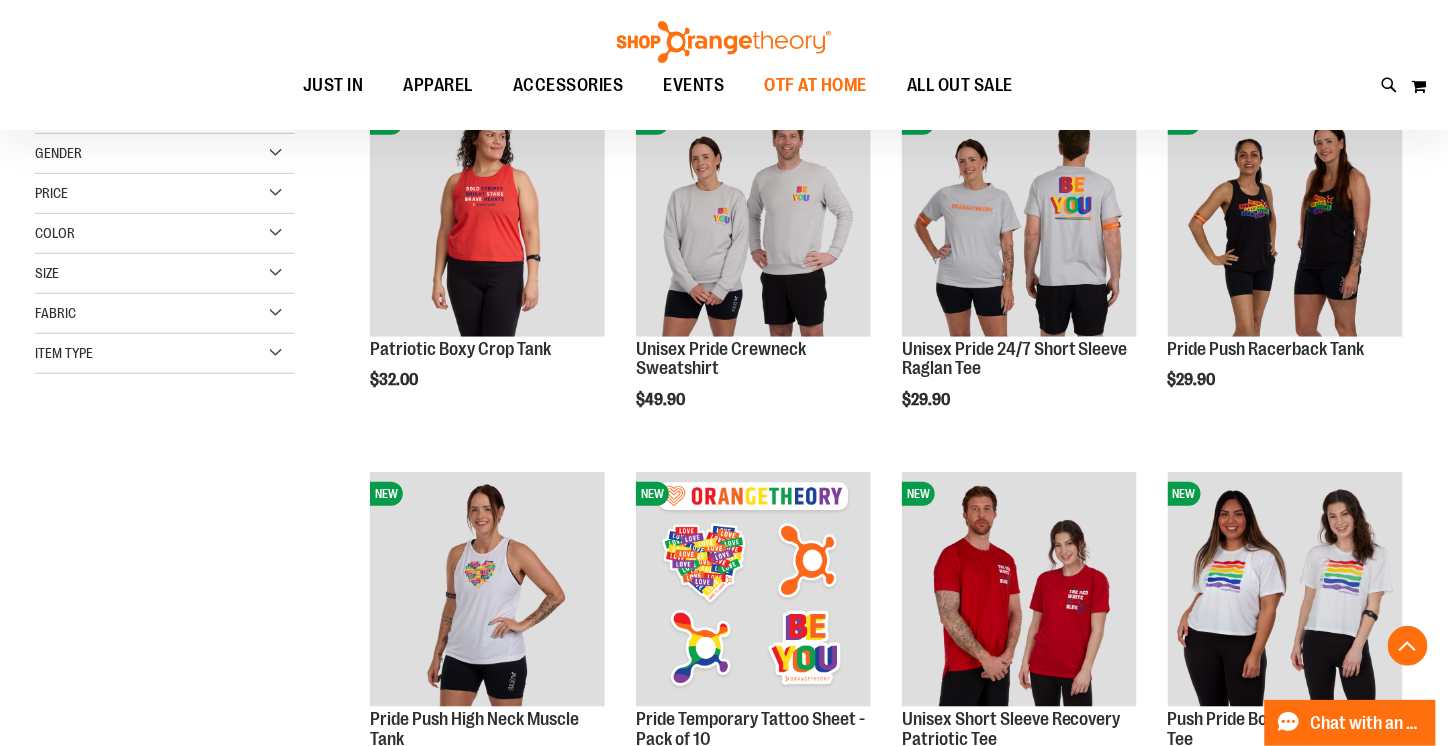 click on "OTF AT HOME" at bounding box center (816, 85) 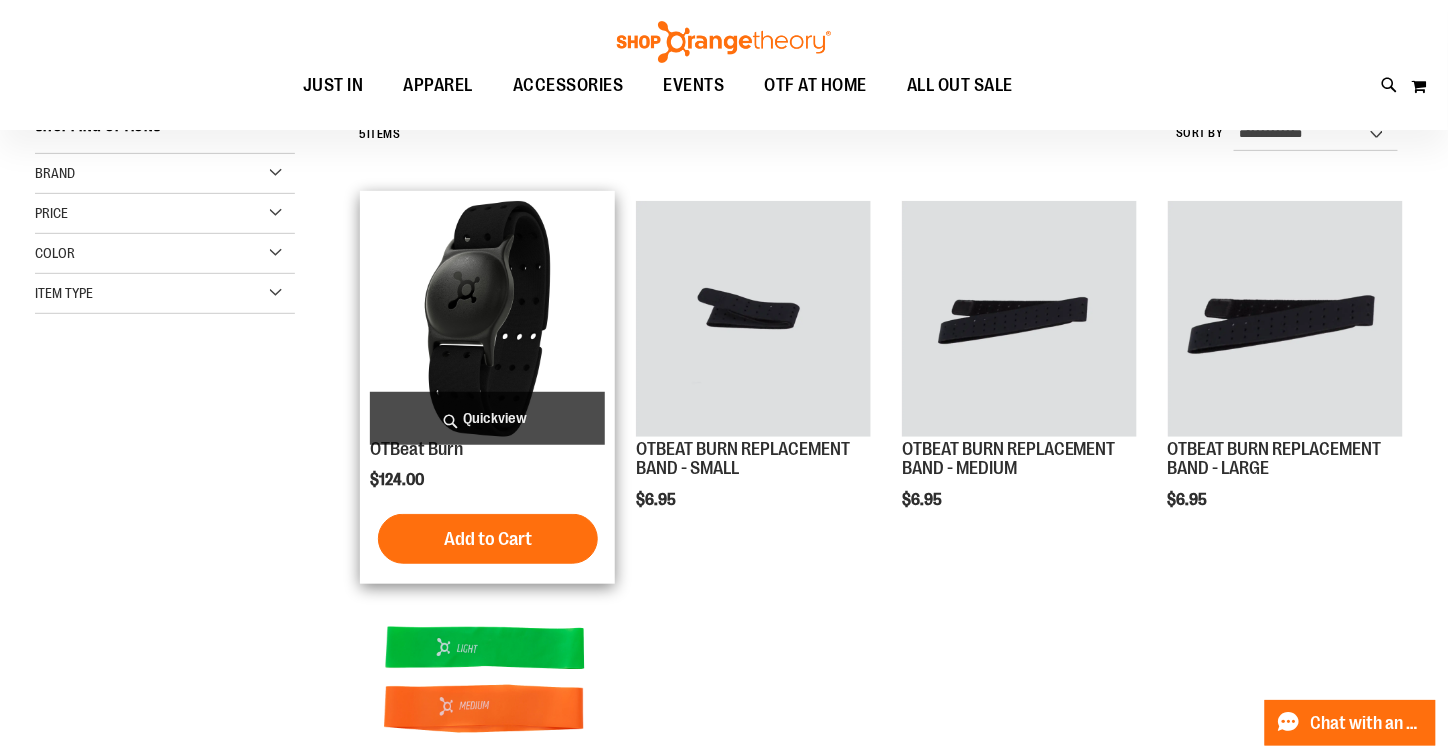 scroll, scrollTop: 210, scrollLeft: 0, axis: vertical 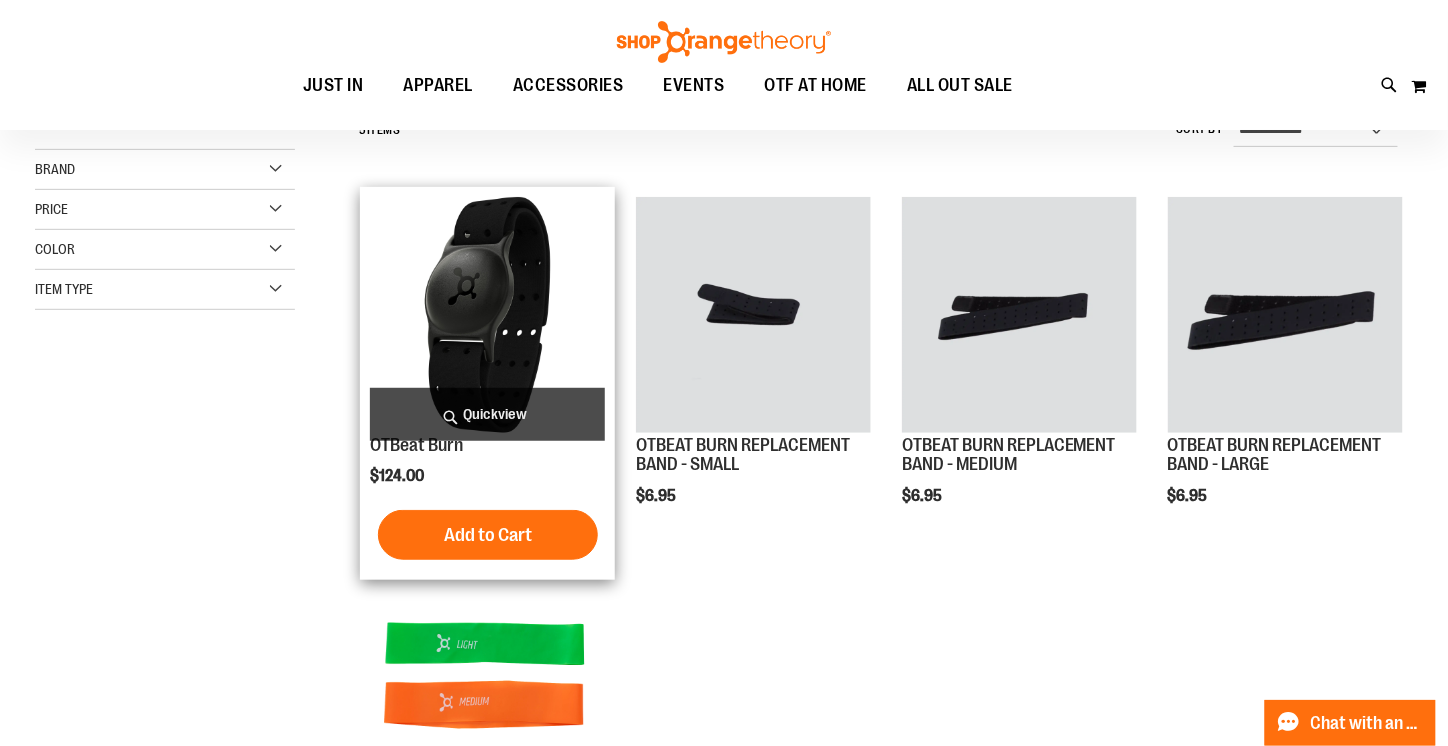 click at bounding box center [487, 314] 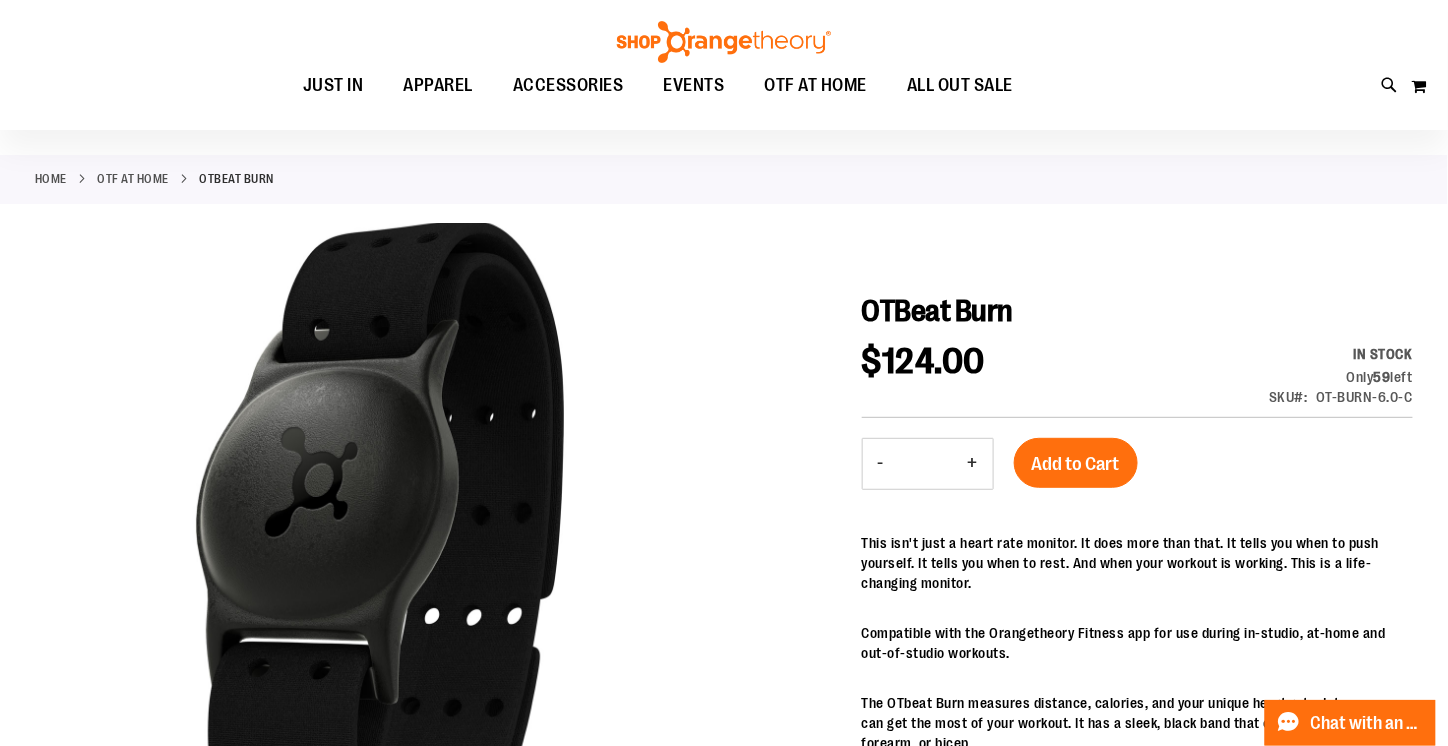 scroll, scrollTop: 0, scrollLeft: 0, axis: both 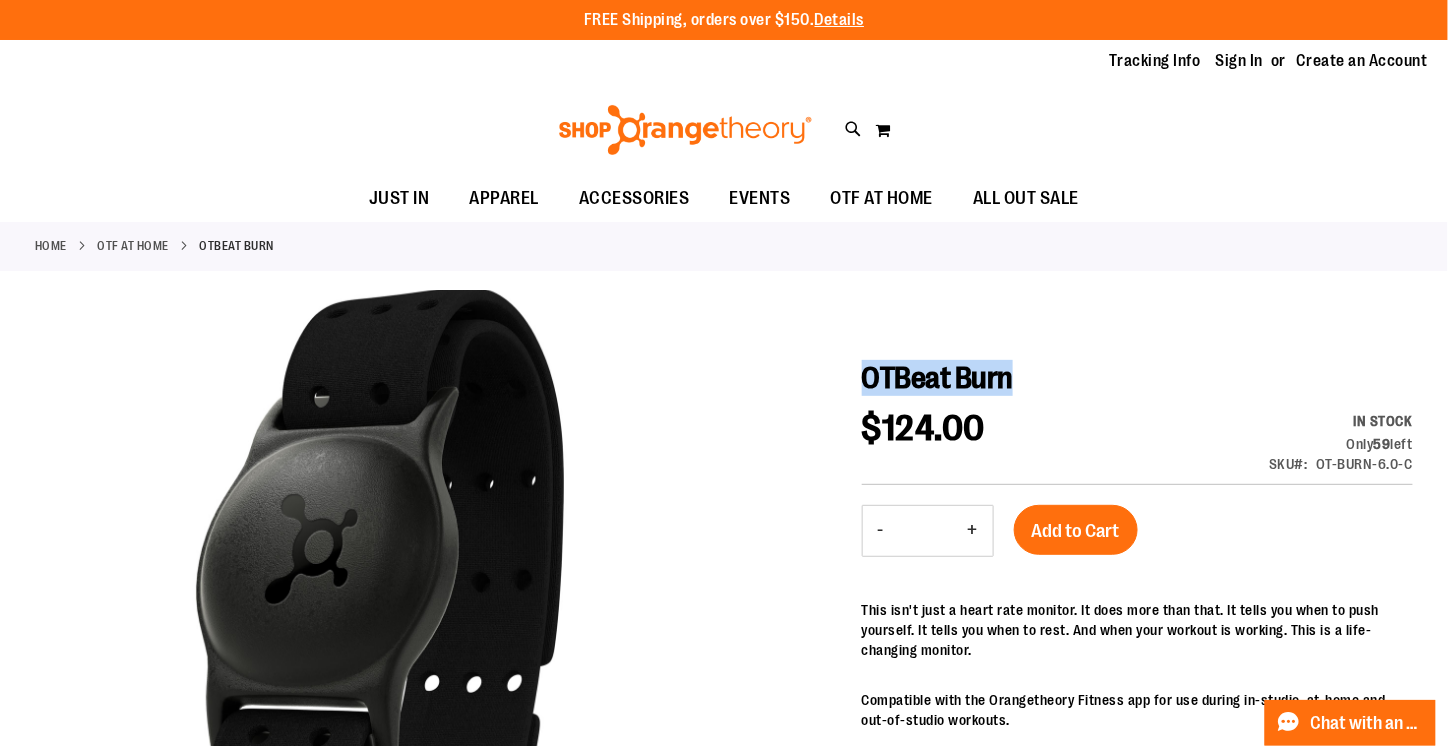 drag, startPoint x: 1059, startPoint y: 375, endPoint x: 868, endPoint y: 370, distance: 191.06543 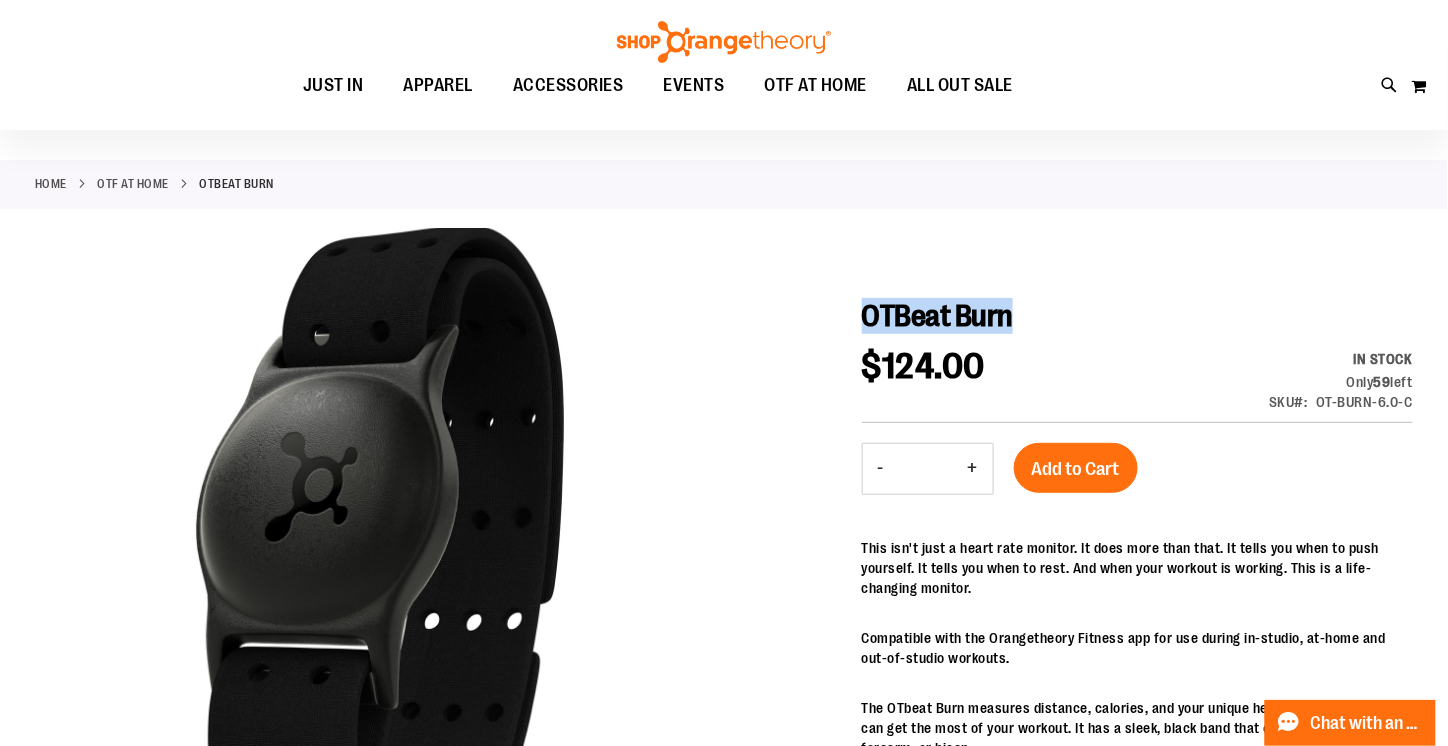 scroll, scrollTop: 58, scrollLeft: 0, axis: vertical 